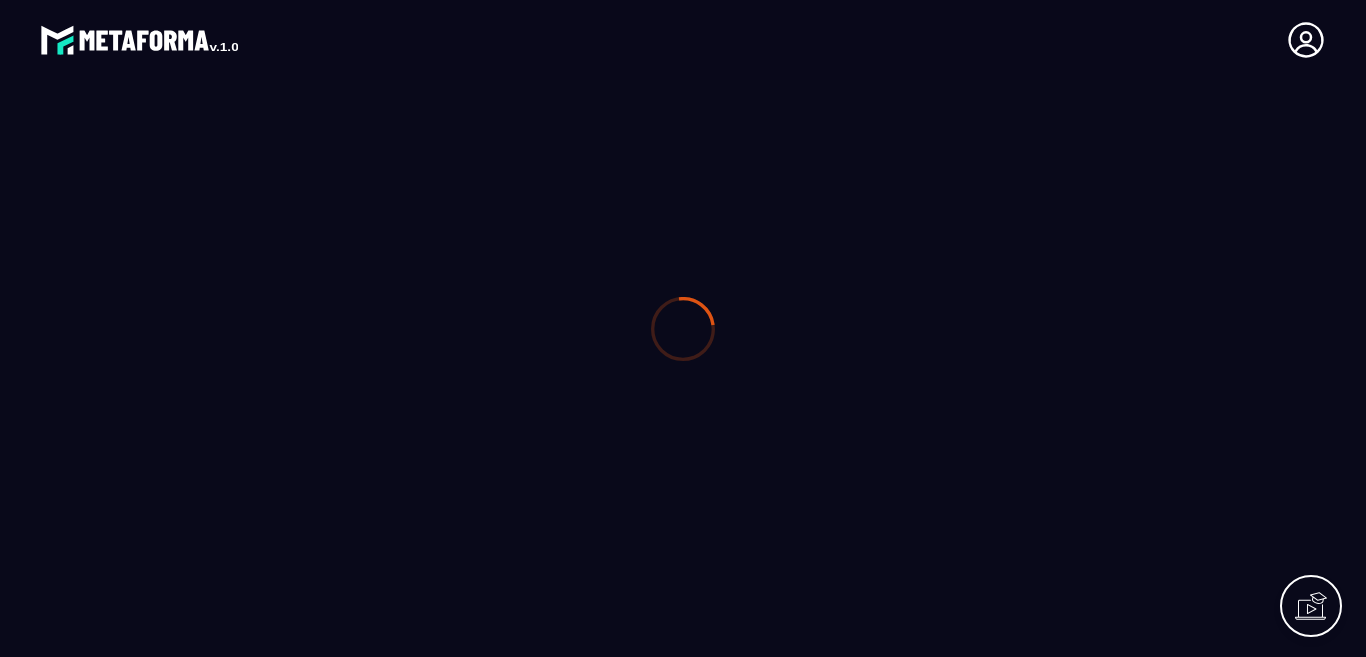 scroll, scrollTop: 0, scrollLeft: 0, axis: both 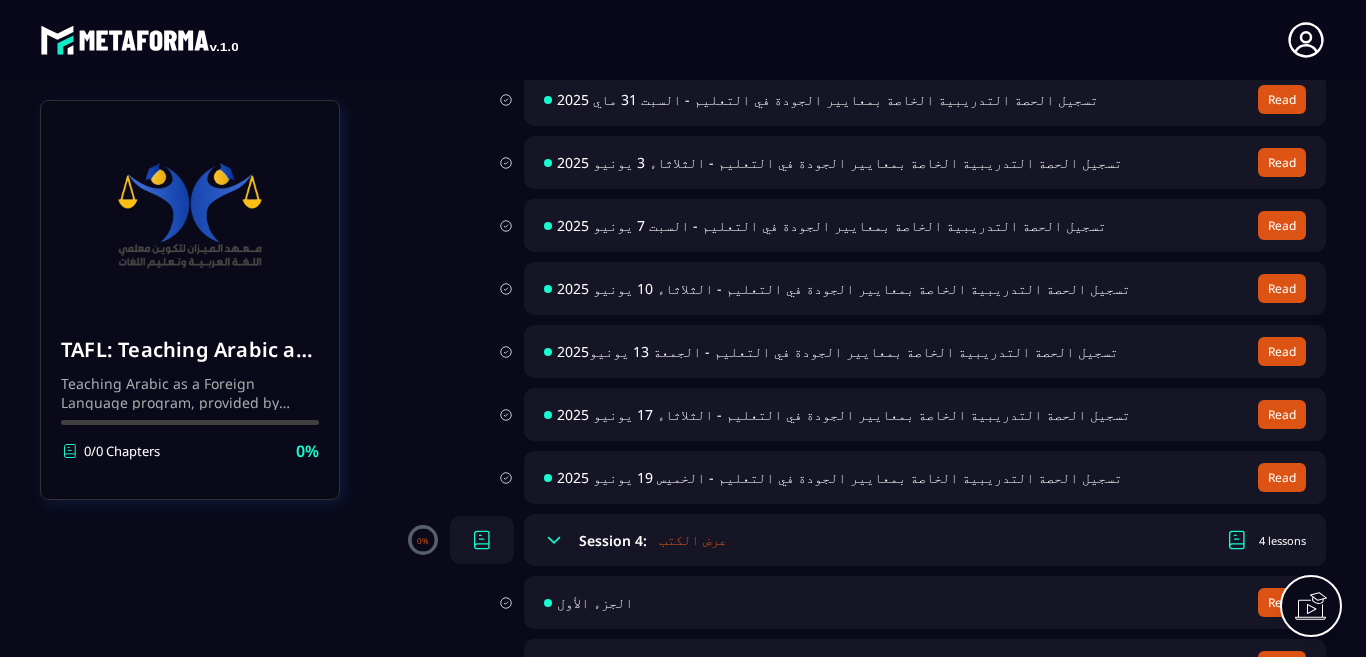 click on "Read" at bounding box center [1282, 477] 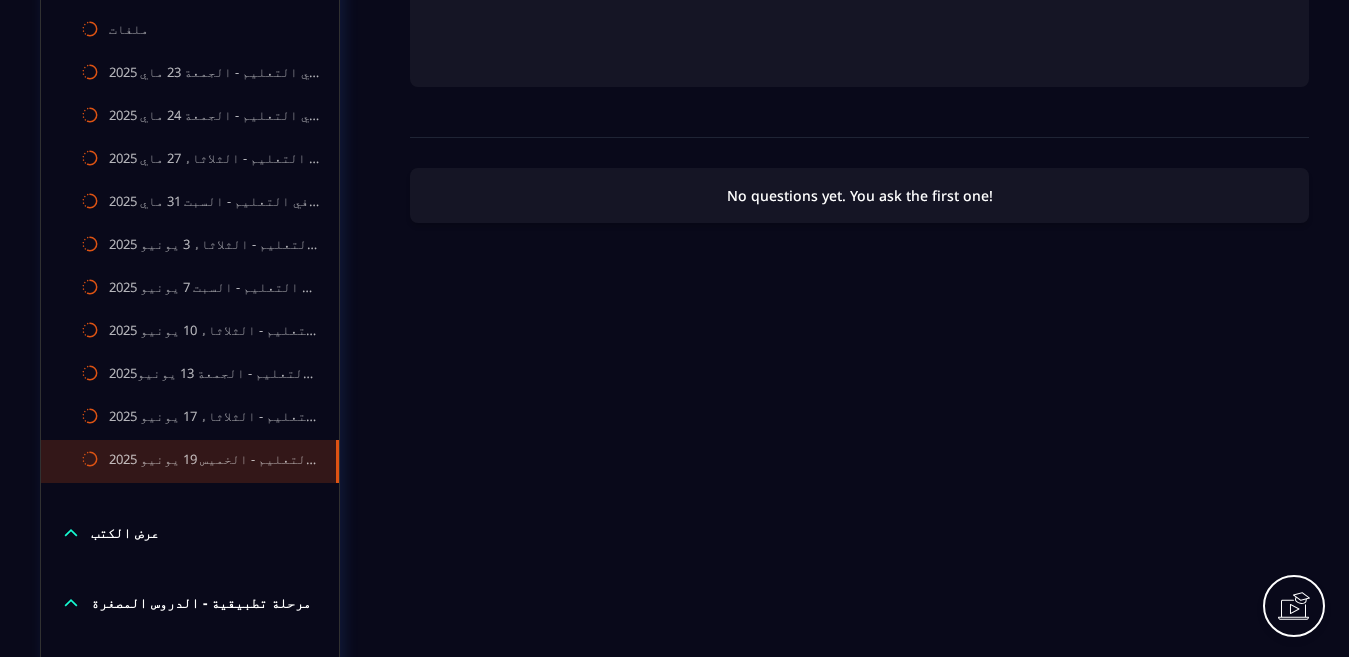 scroll, scrollTop: 800, scrollLeft: 0, axis: vertical 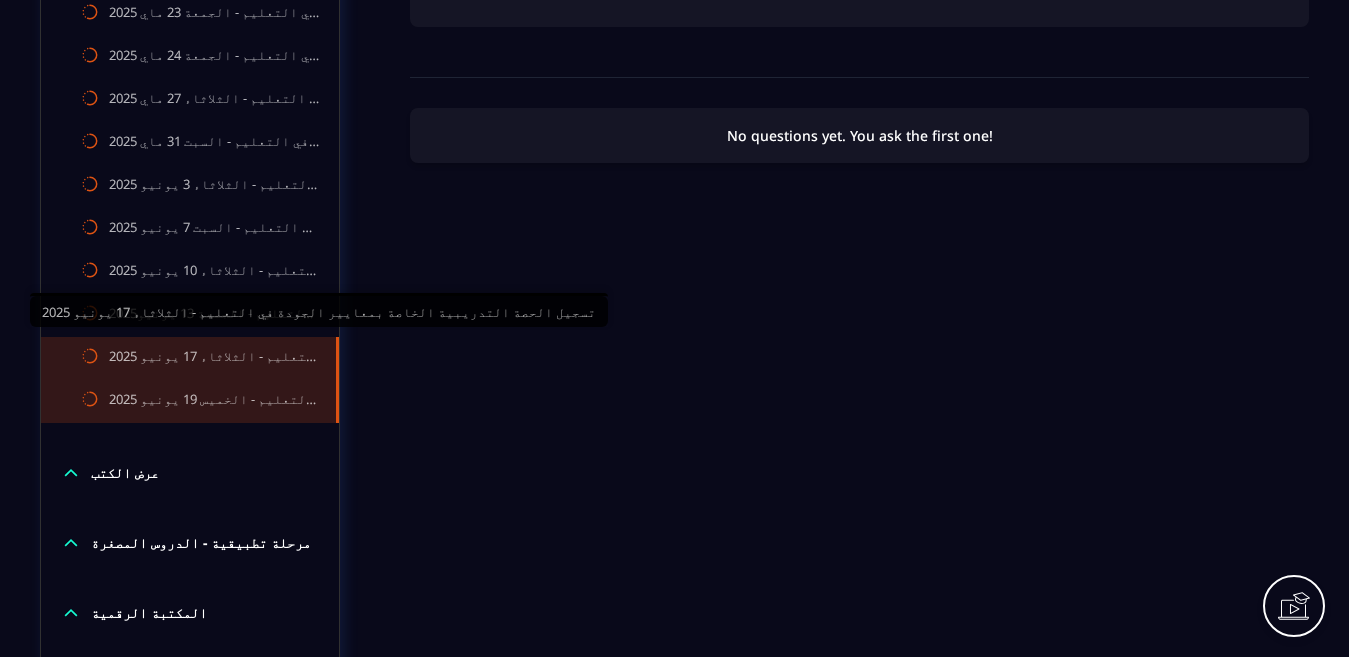 click on "تسجيل الحصة التدريبية الخاصة بمعايير الجودة في التعليم - الثلاثاء 17 يونيو 2025" at bounding box center [212, 358] 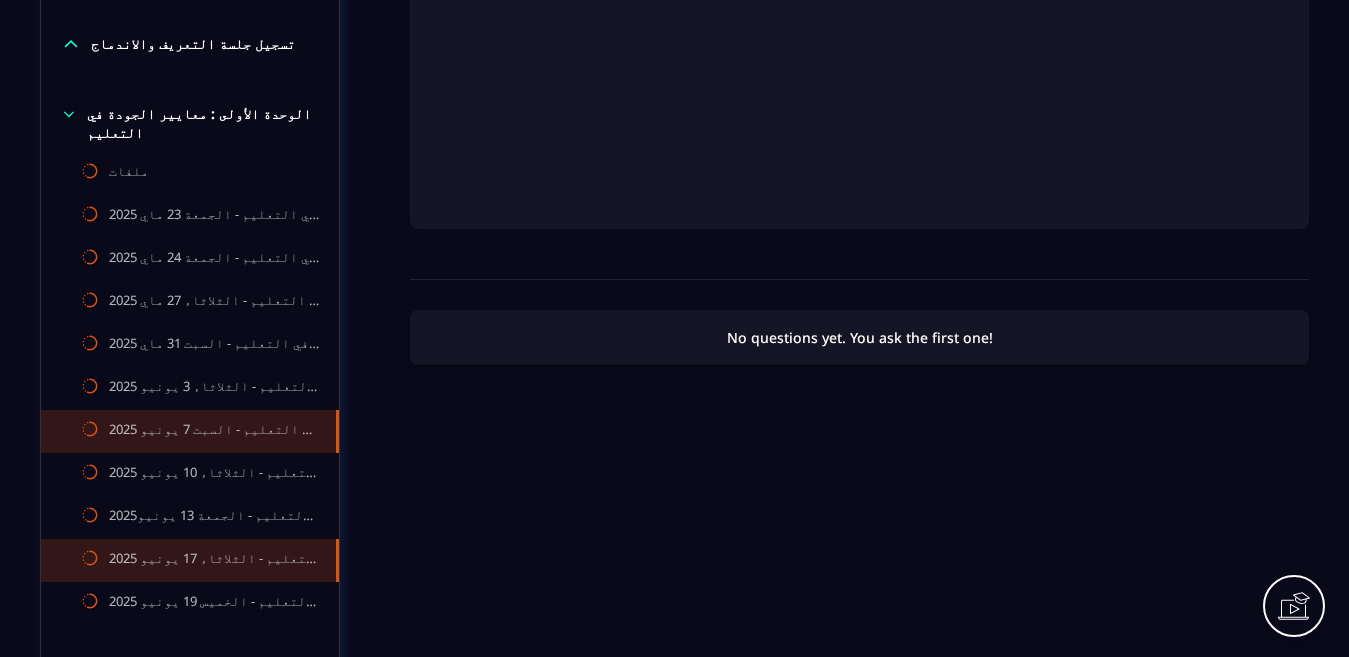 scroll, scrollTop: 700, scrollLeft: 0, axis: vertical 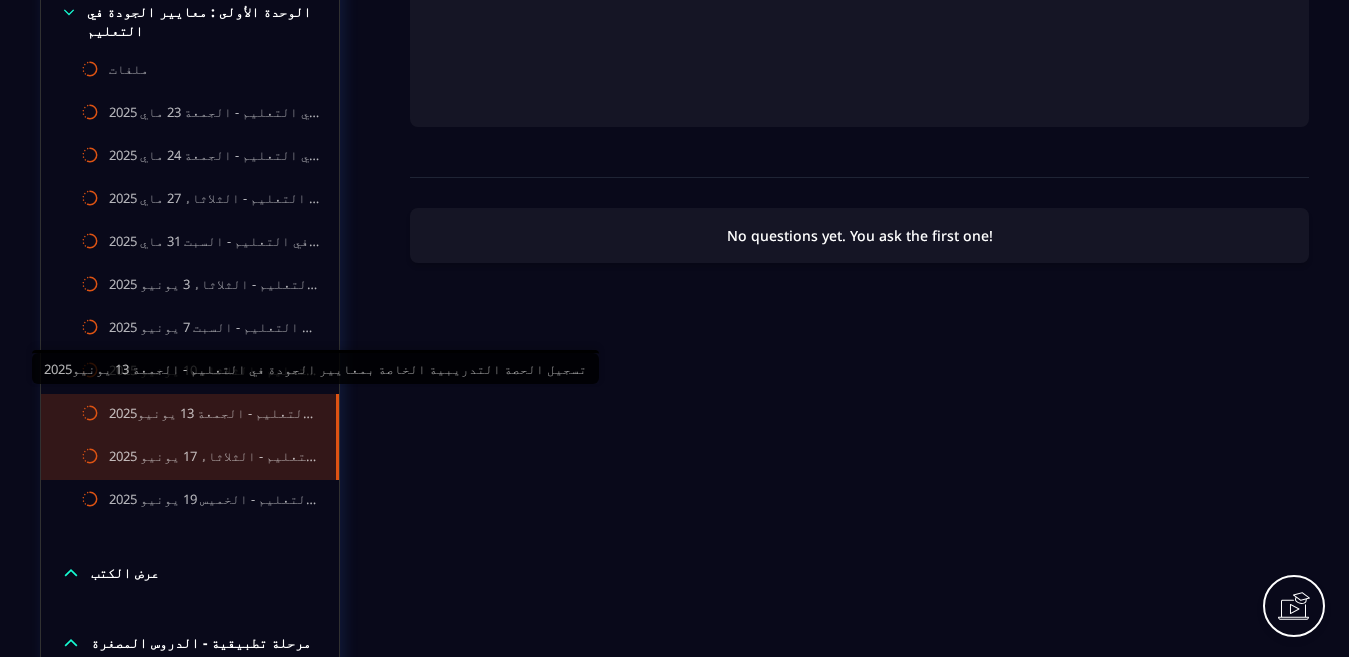 click on "تسجيل الحصة التدريبية الخاصة بمعايير الجودة في التعليم - الجمعة 13 يونيو2025" at bounding box center (212, 415) 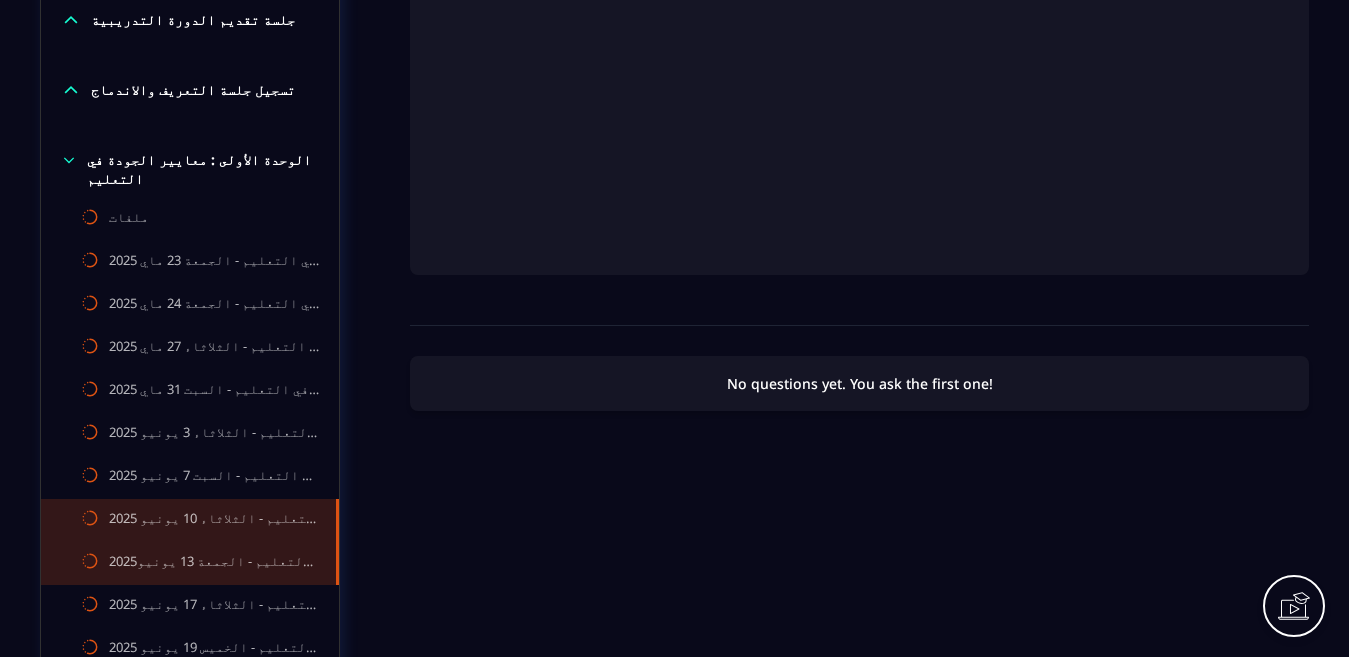 scroll, scrollTop: 600, scrollLeft: 0, axis: vertical 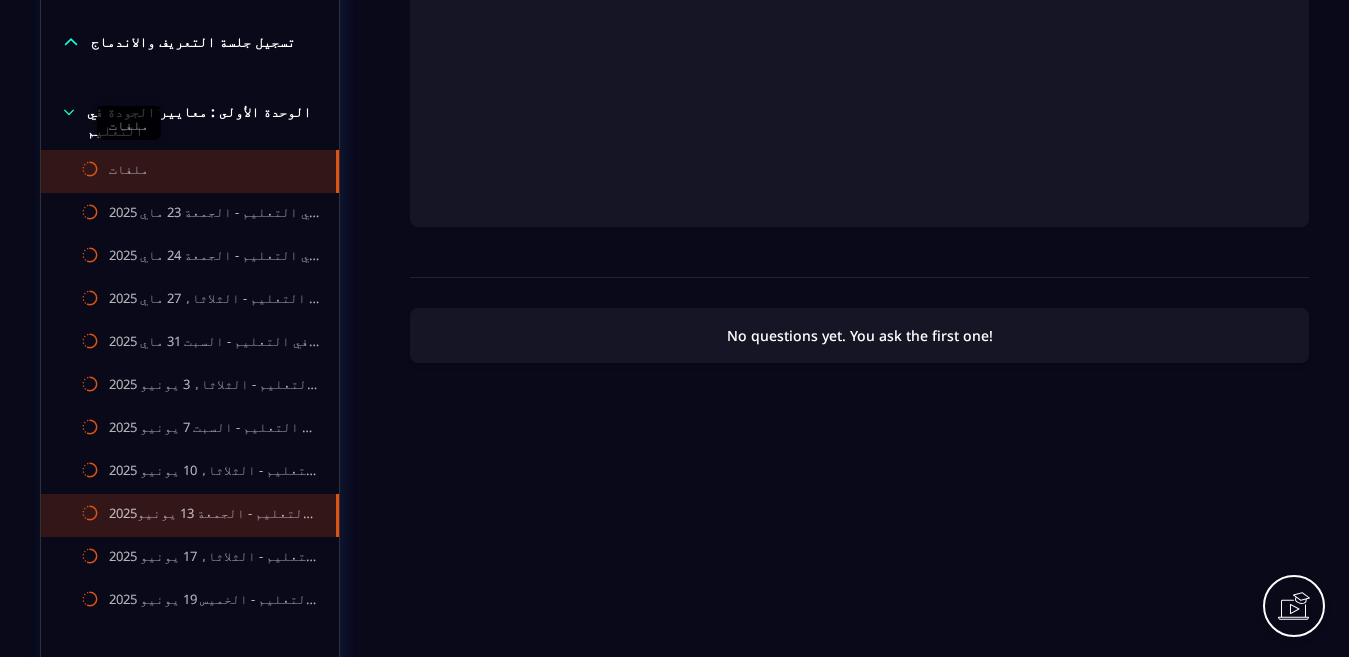 click on "ملفات" at bounding box center (129, 171) 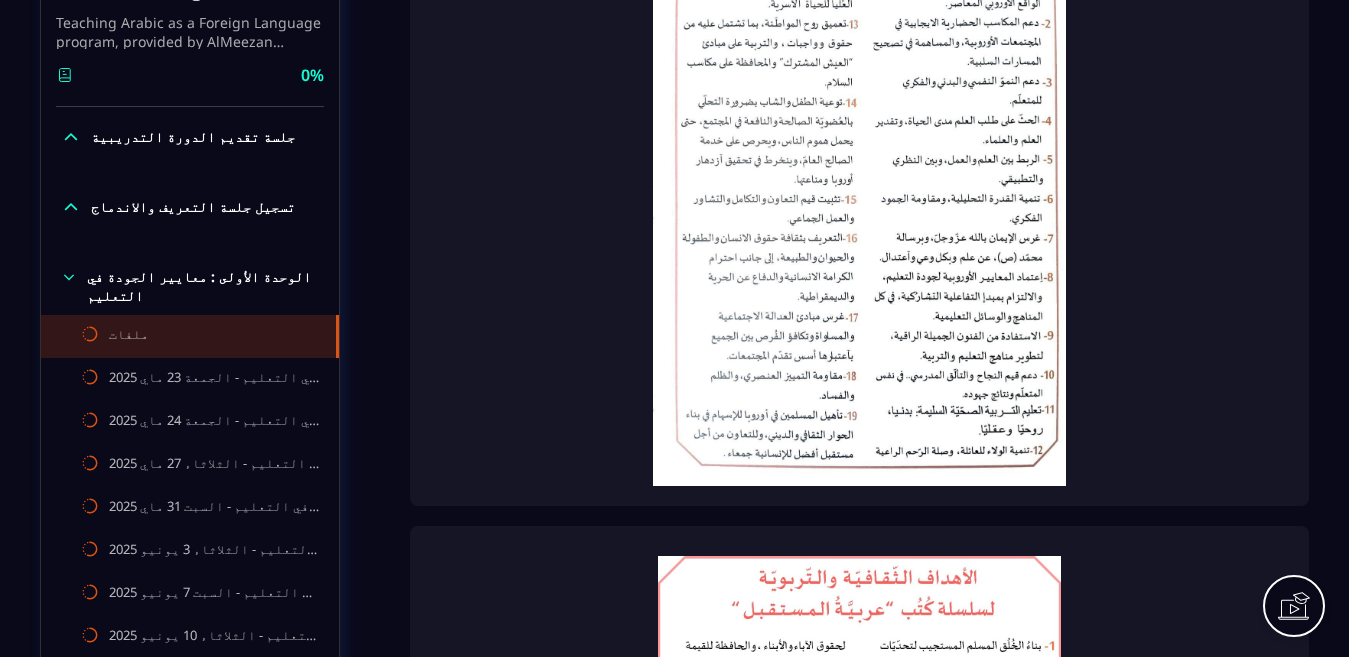 scroll, scrollTop: 400, scrollLeft: 0, axis: vertical 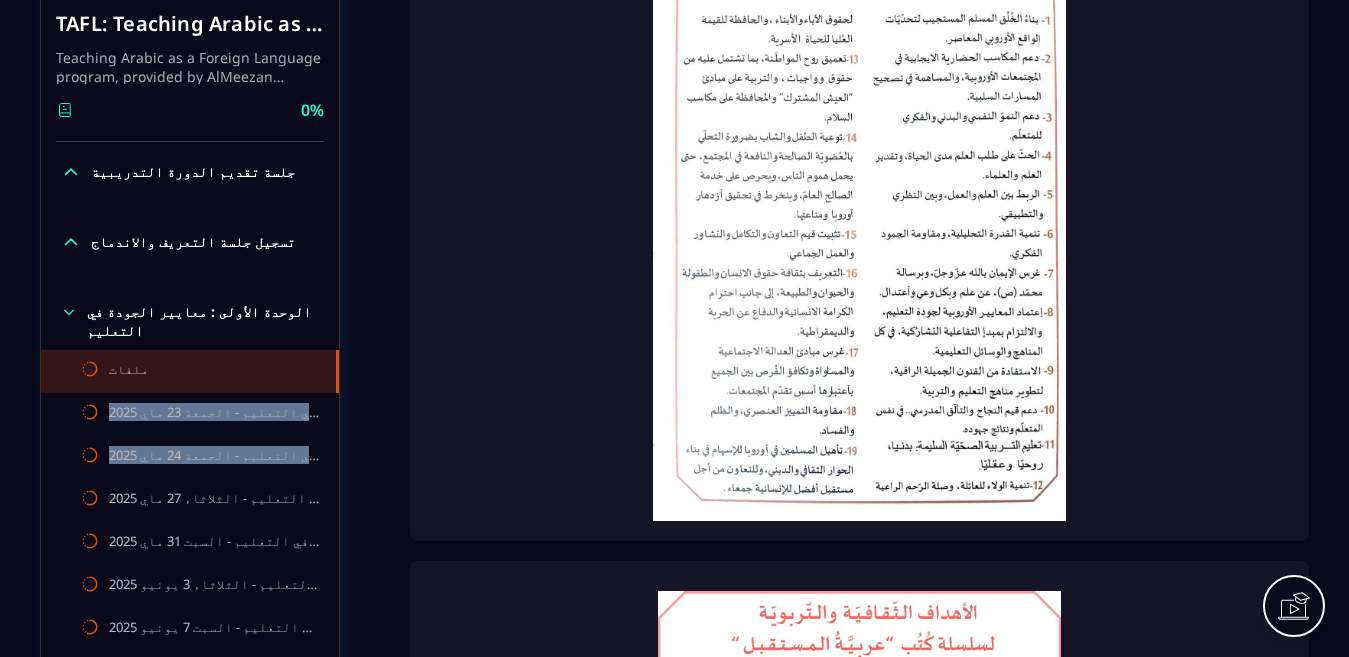 drag, startPoint x: 337, startPoint y: 348, endPoint x: 345, endPoint y: 473, distance: 125.25574 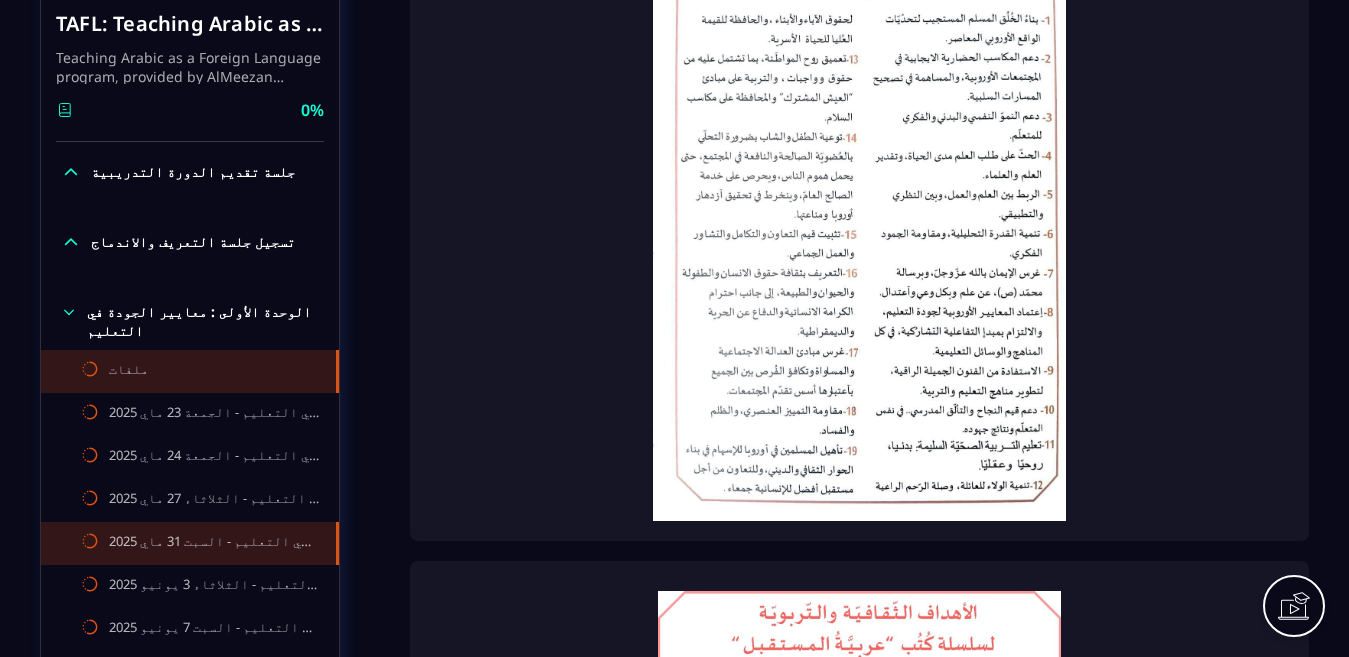 click on "تسجيل الحصة التدريبية الخاصة بمعايير الجودة في التعليم - السبت 31 ماي 2025" 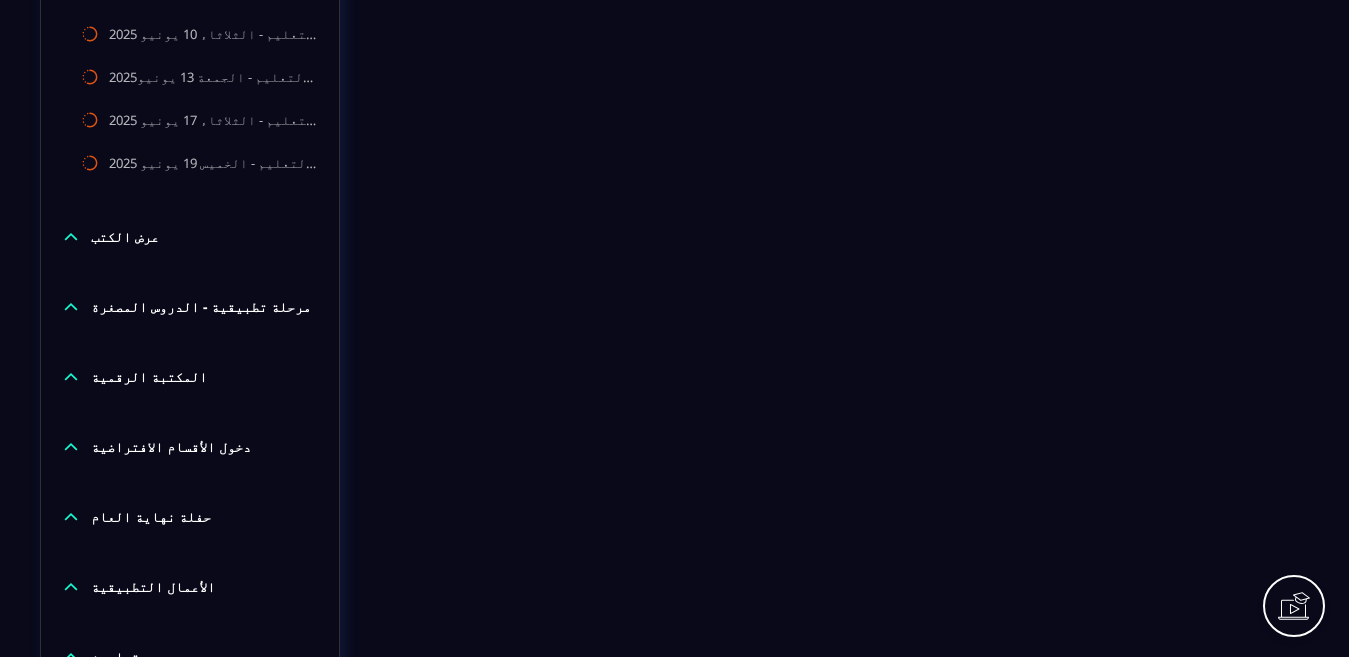 scroll, scrollTop: 1184, scrollLeft: 0, axis: vertical 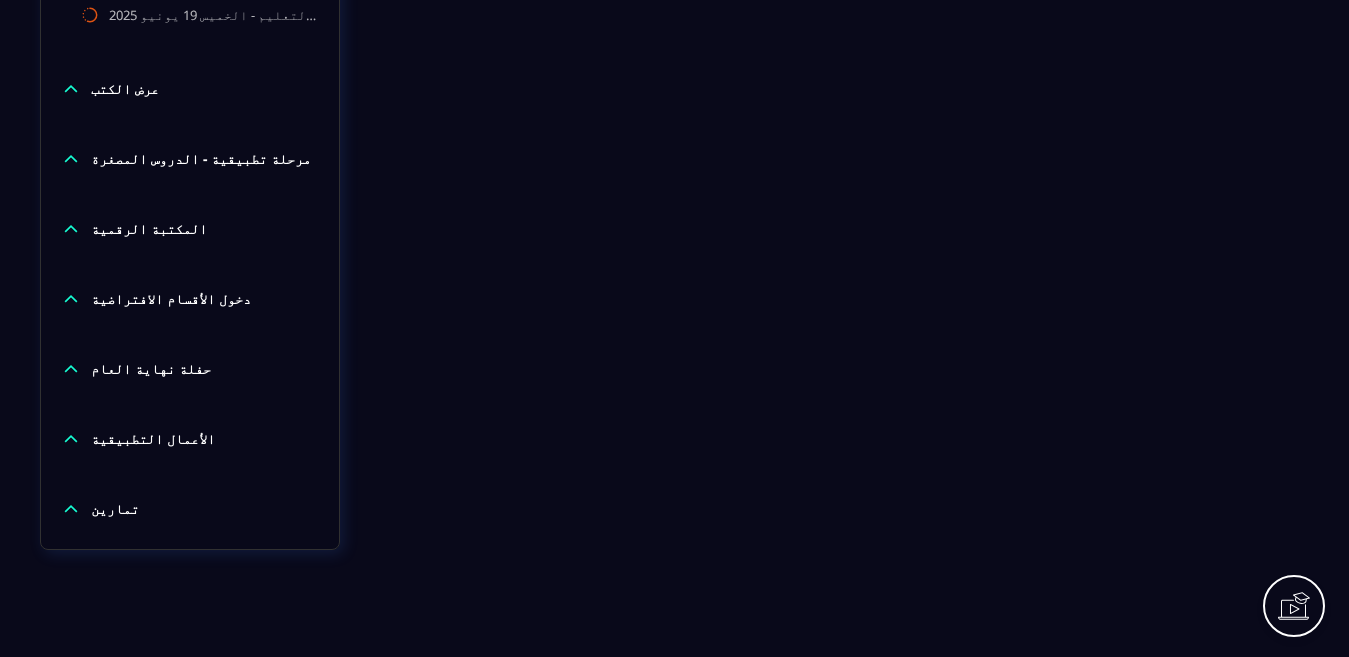 click on "المكتبة الرقمية" at bounding box center (149, 229) 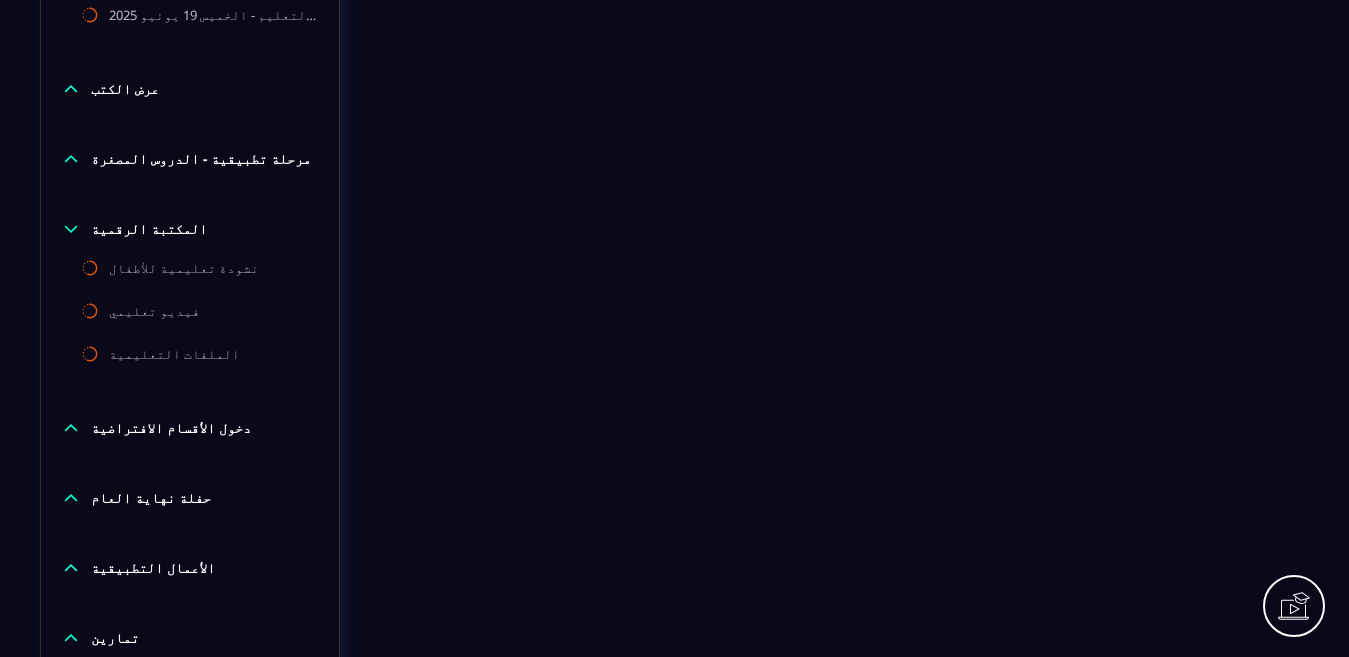 click on "دخول الأقسام الافتراضية" at bounding box center [171, 428] 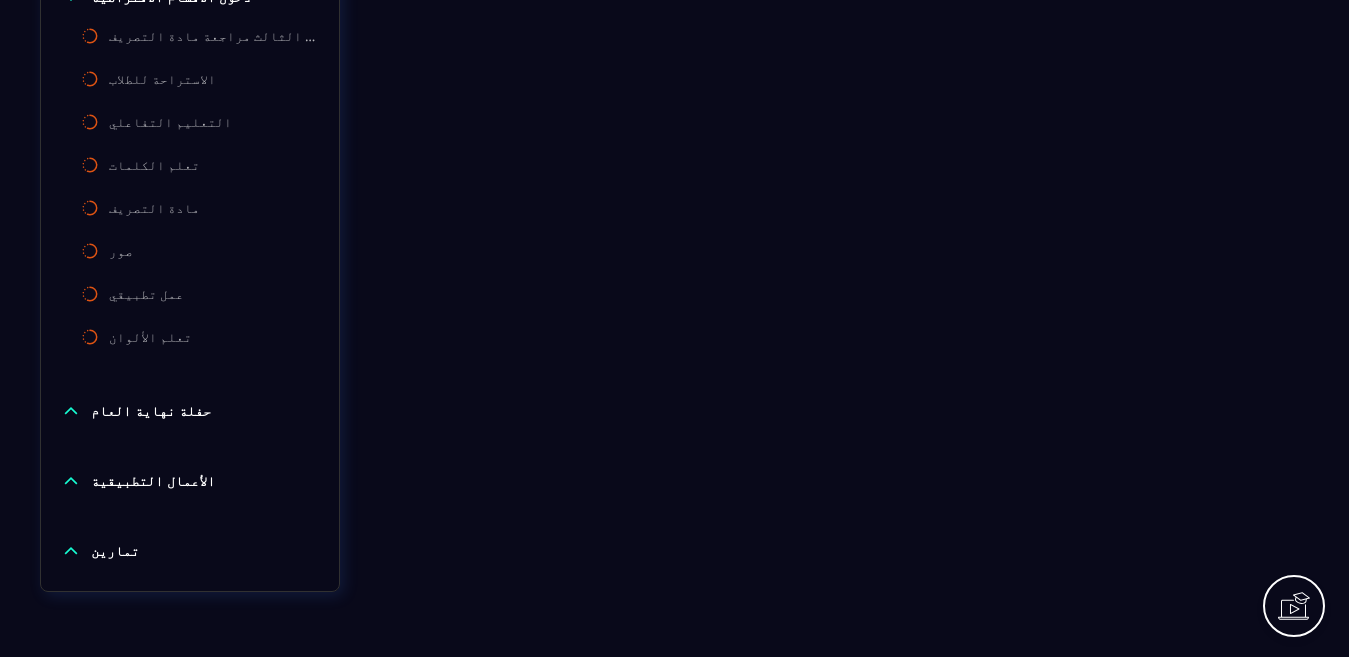 scroll, scrollTop: 1657, scrollLeft: 0, axis: vertical 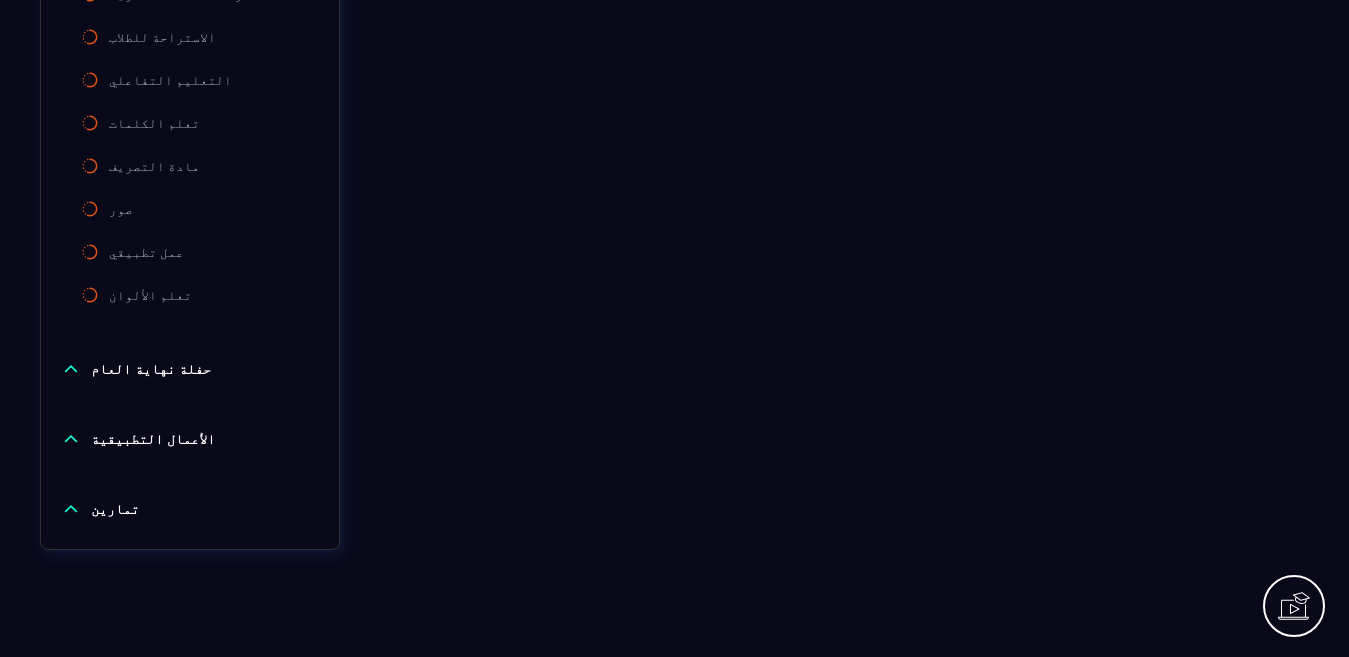 click 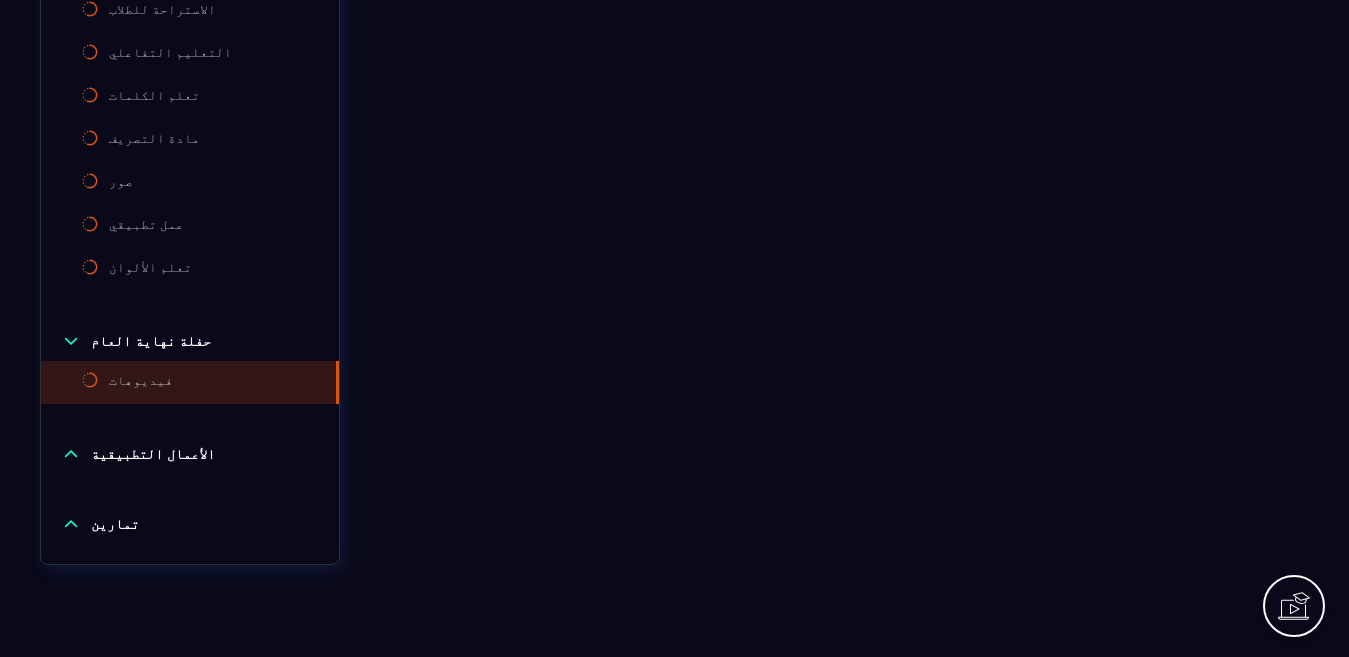 scroll, scrollTop: 1700, scrollLeft: 0, axis: vertical 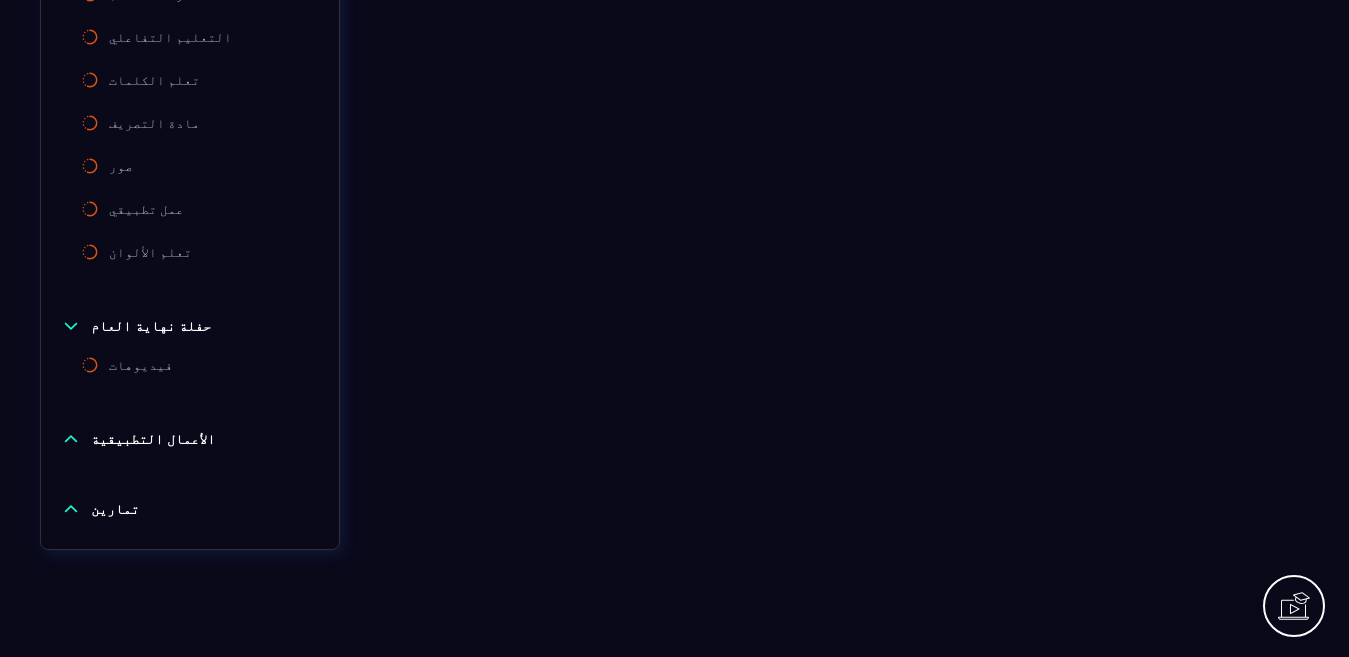 click 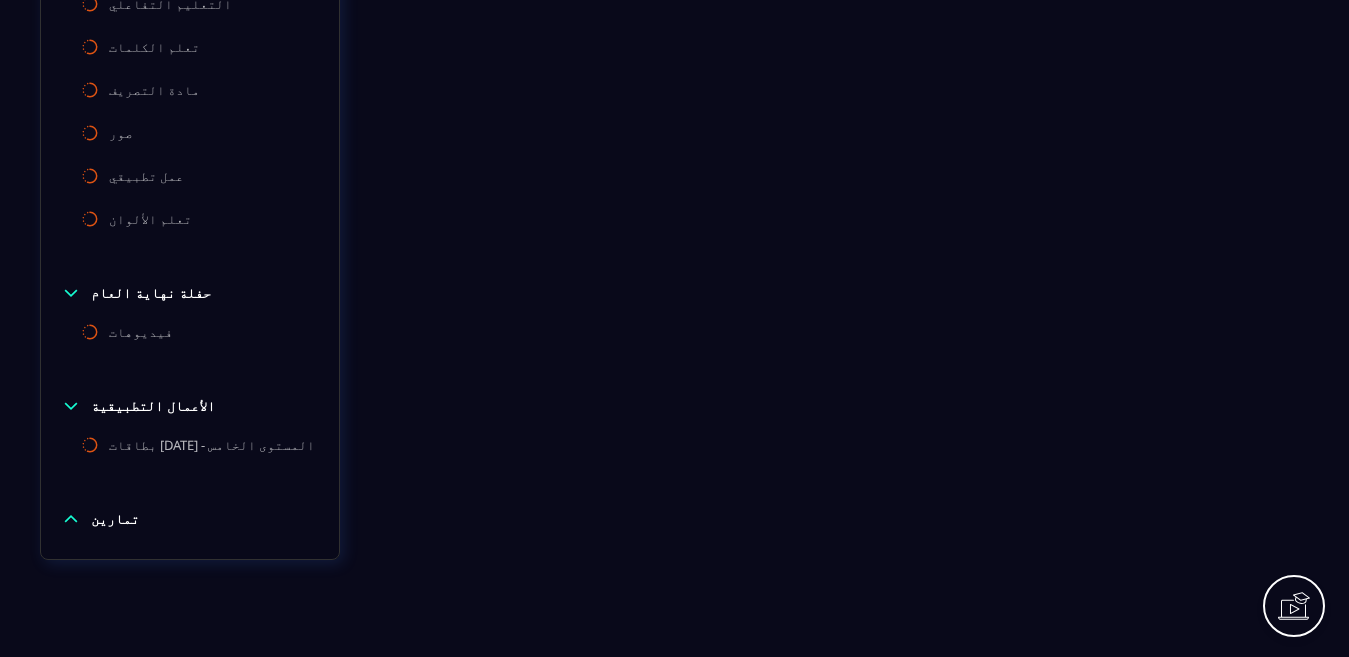 scroll, scrollTop: 1743, scrollLeft: 0, axis: vertical 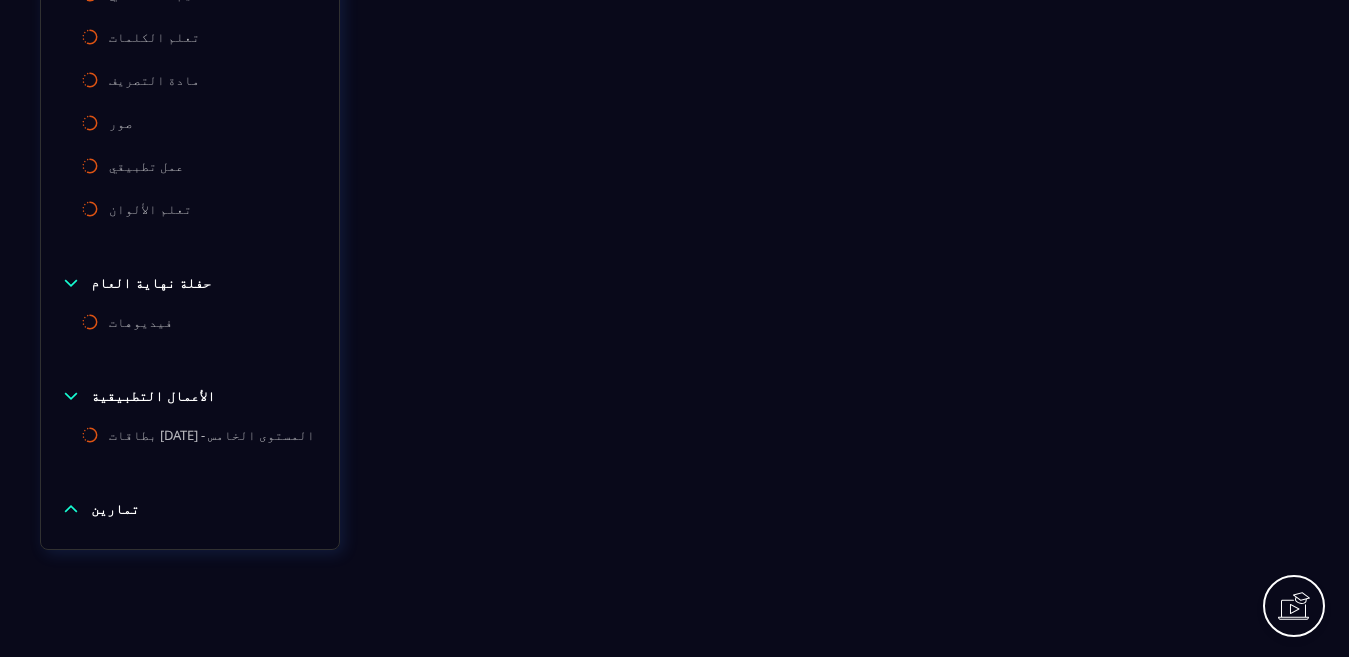 click 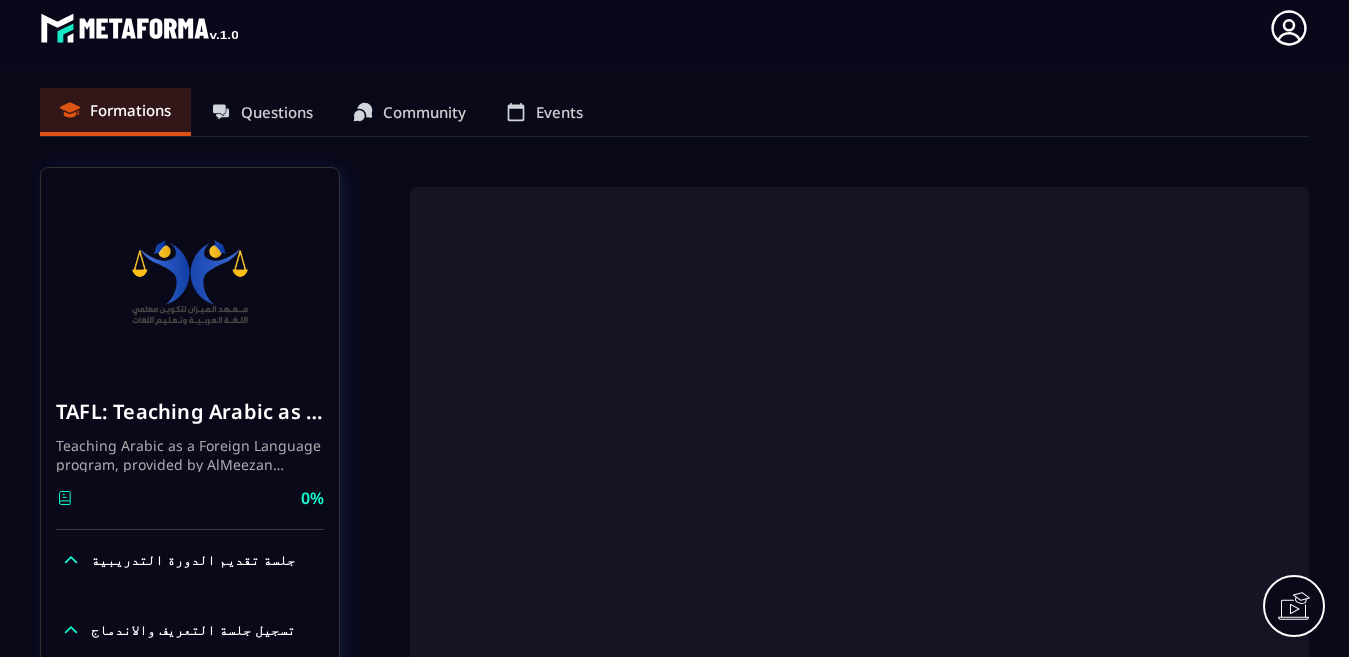 scroll, scrollTop: 0, scrollLeft: 0, axis: both 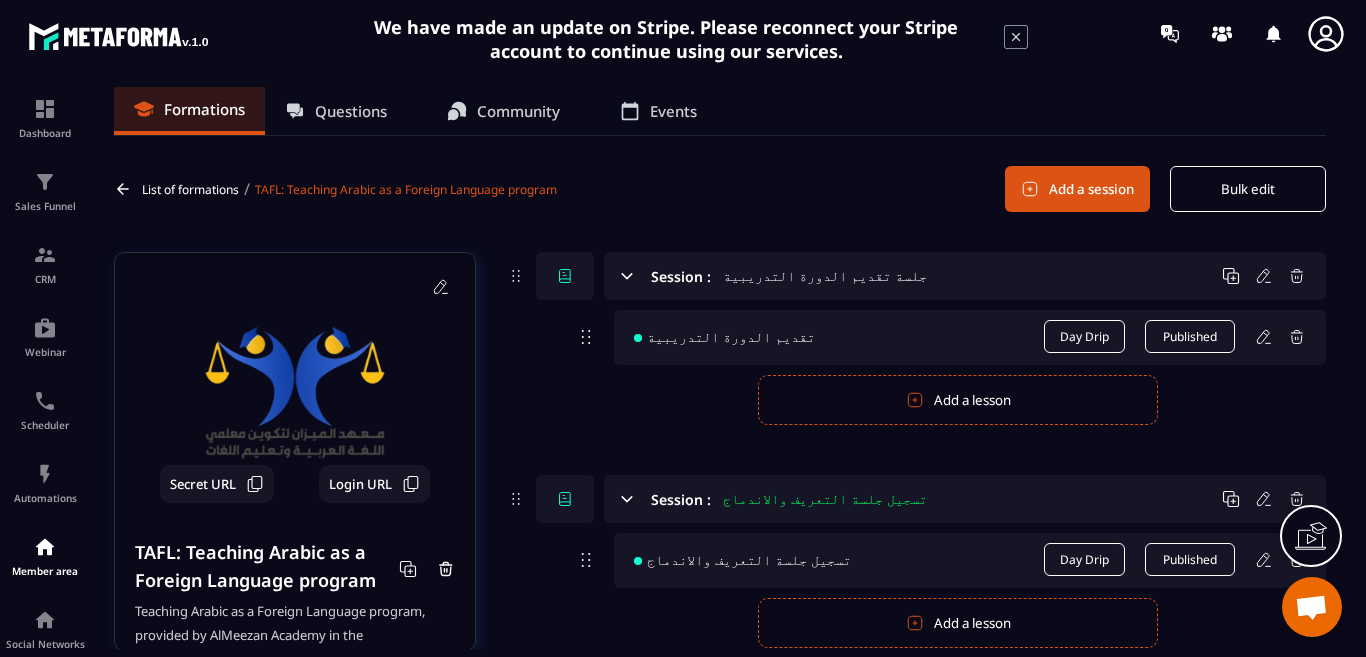click on "Formations" at bounding box center (204, 109) 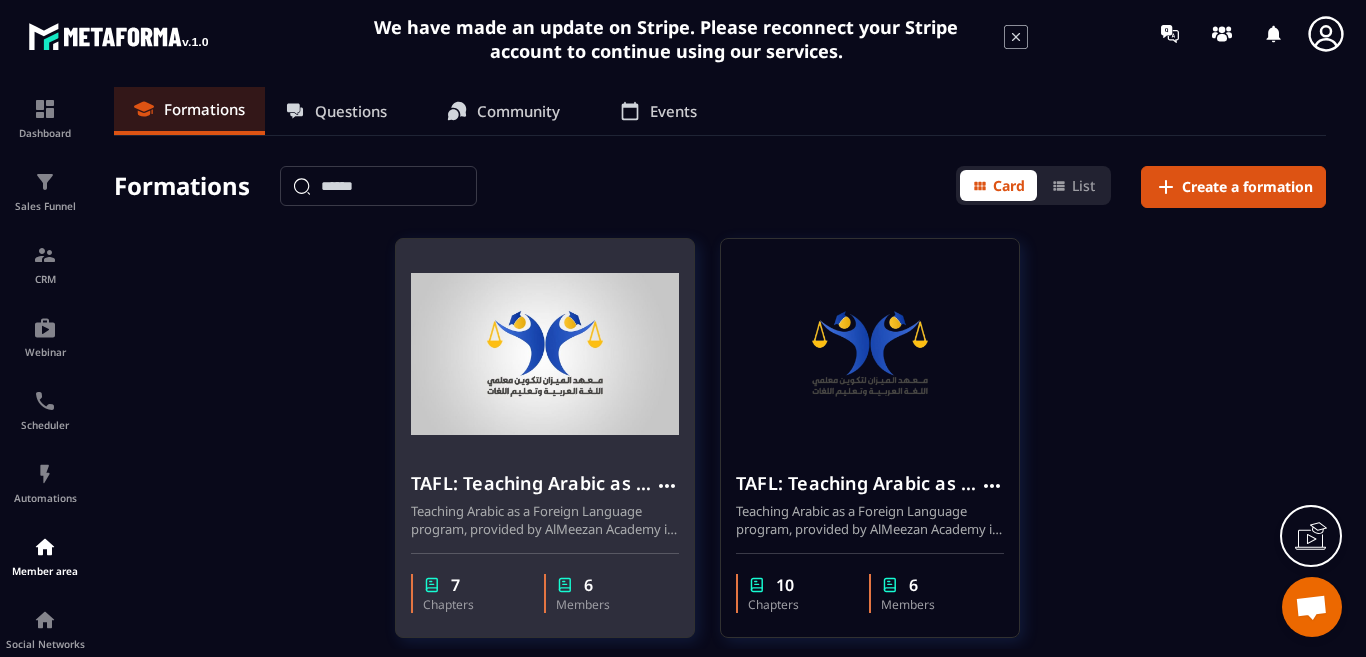 click at bounding box center (545, 354) 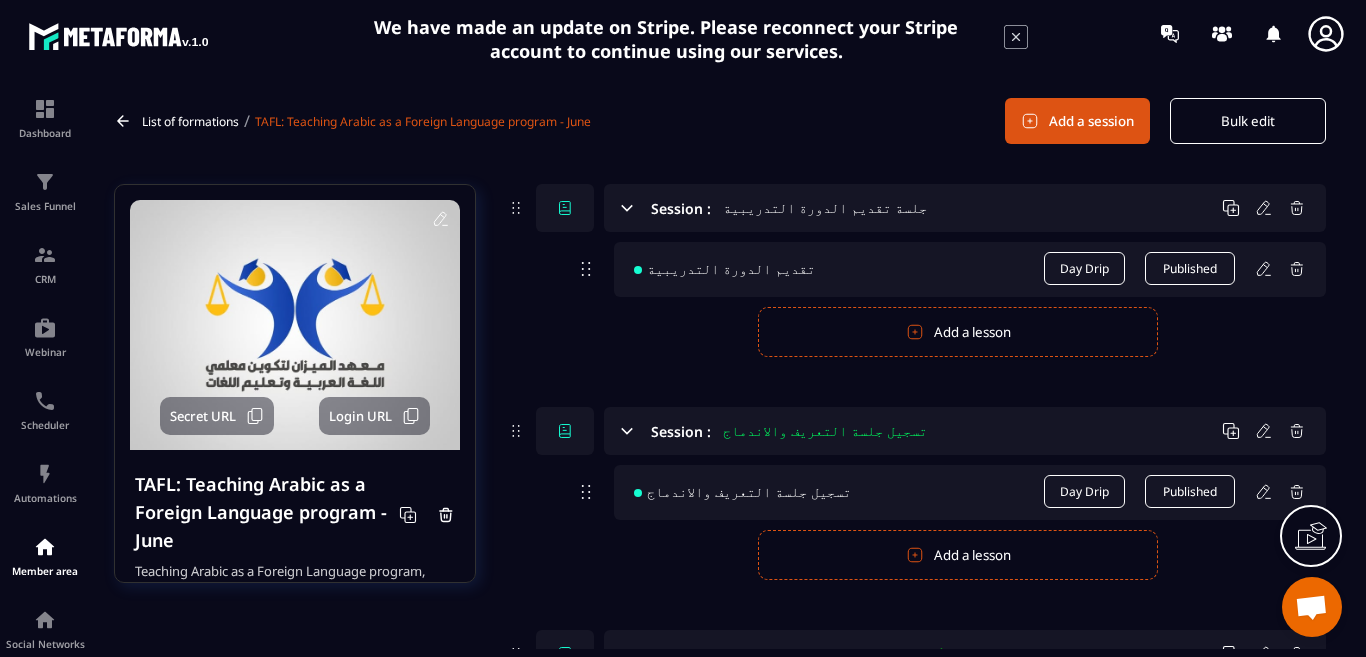 scroll, scrollTop: 0, scrollLeft: 0, axis: both 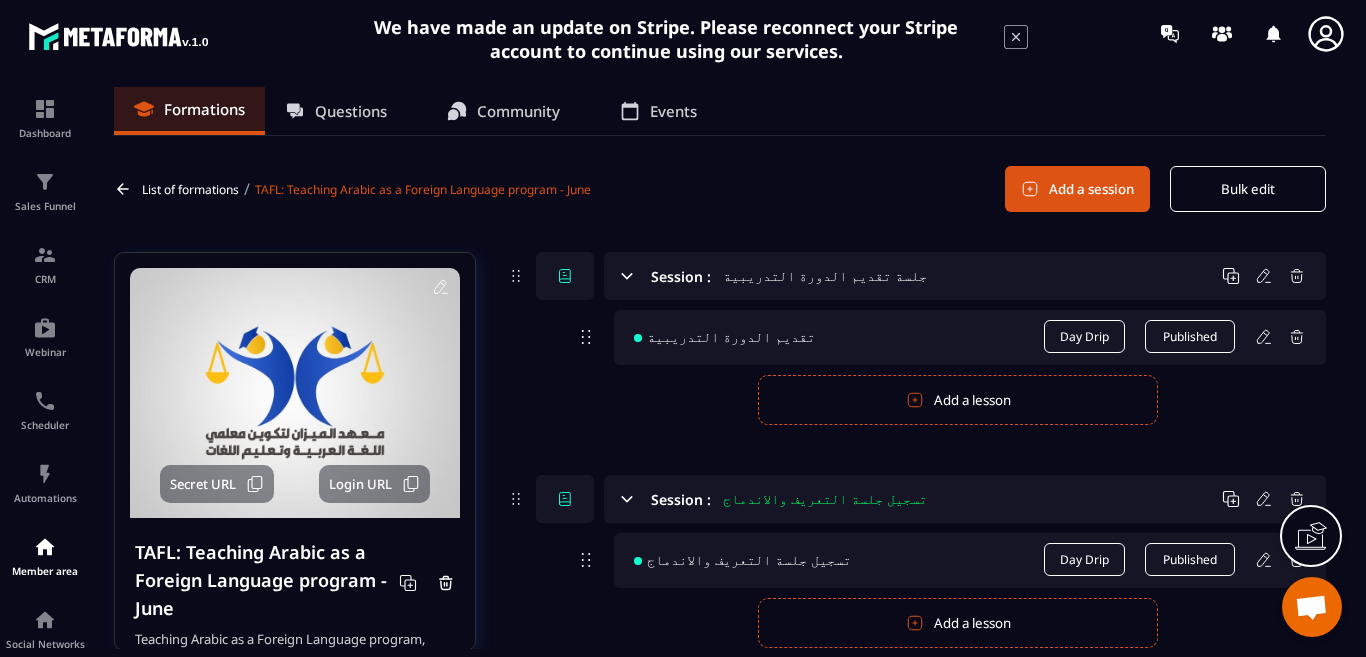 click on "Formations" at bounding box center [204, 109] 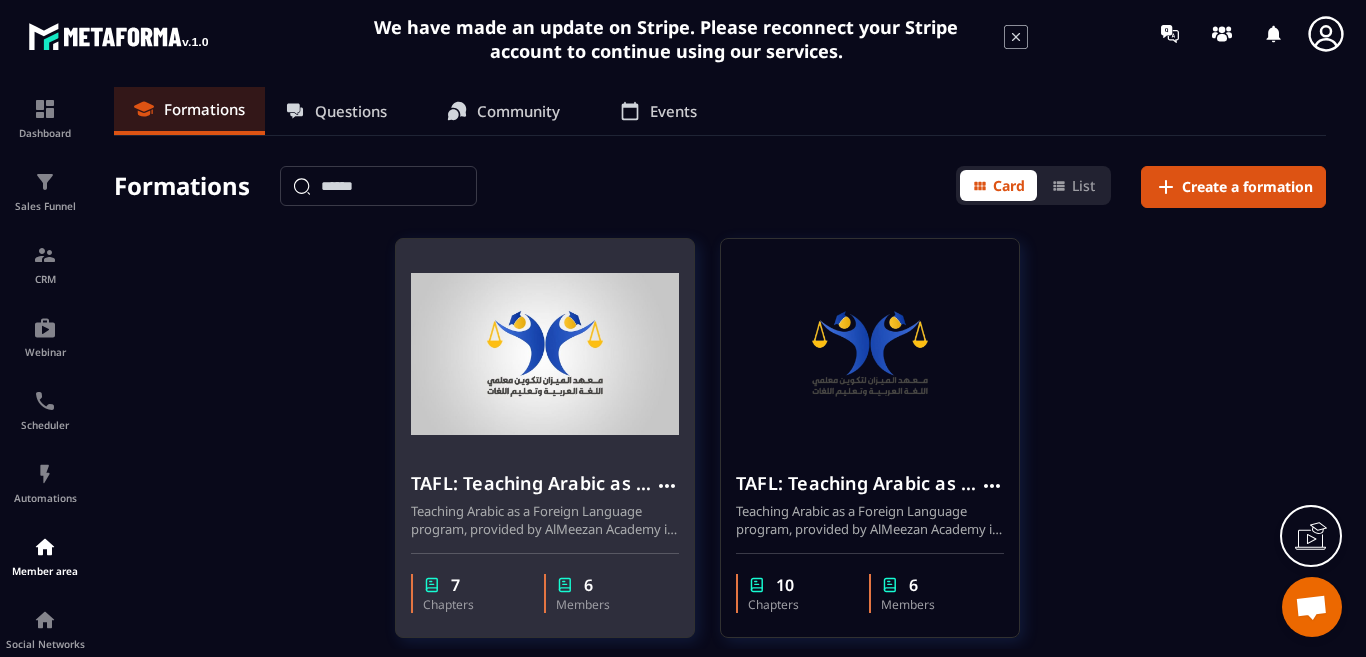 click at bounding box center (545, 354) 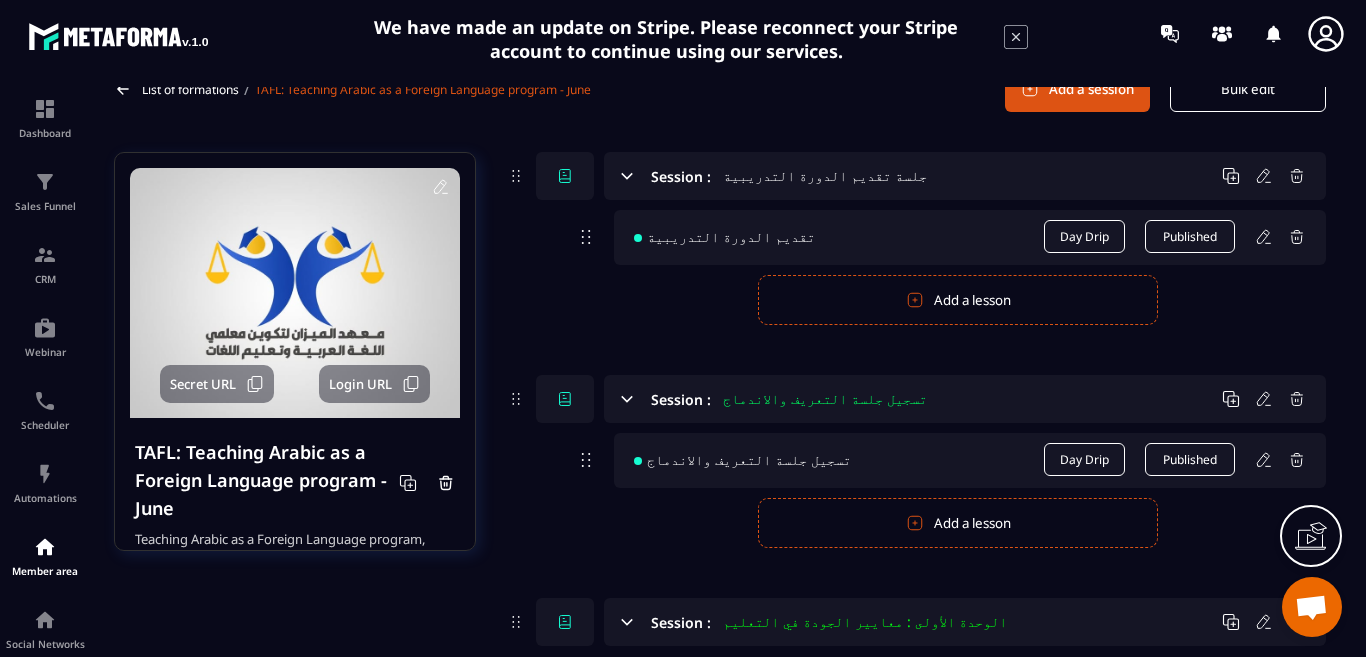 scroll, scrollTop: 0, scrollLeft: 0, axis: both 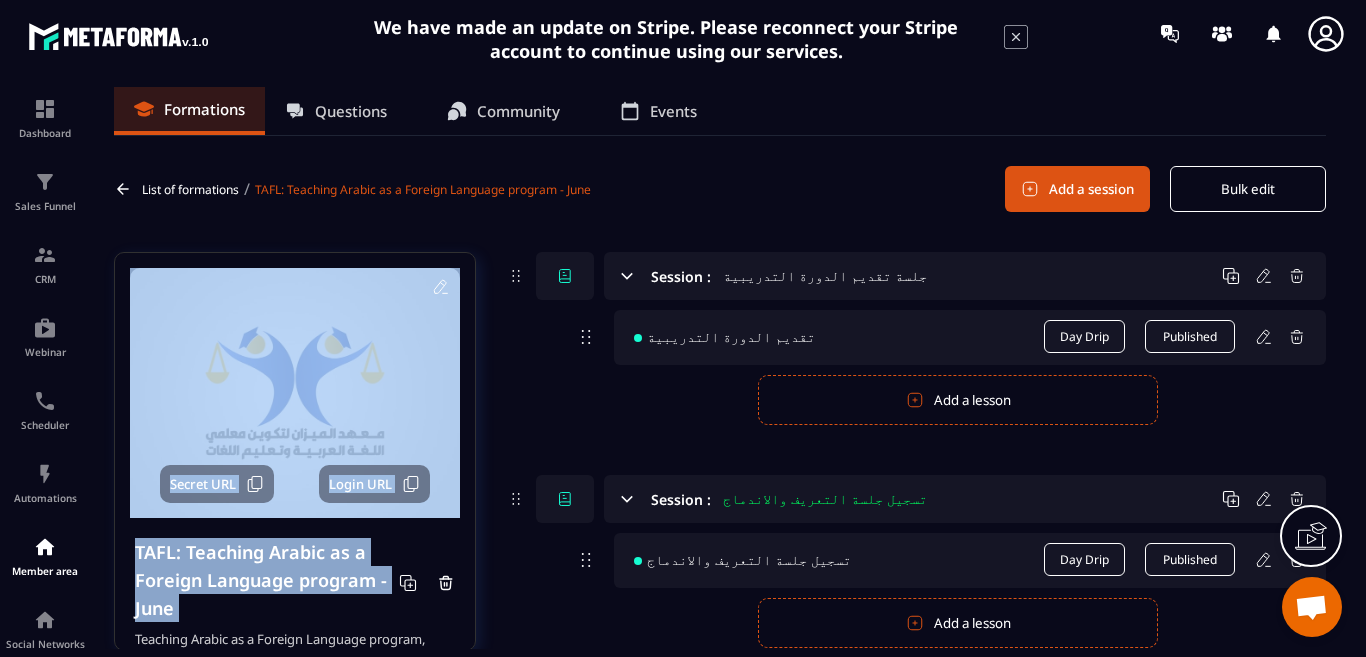 drag, startPoint x: 457, startPoint y: 363, endPoint x: 431, endPoint y: 592, distance: 230.47125 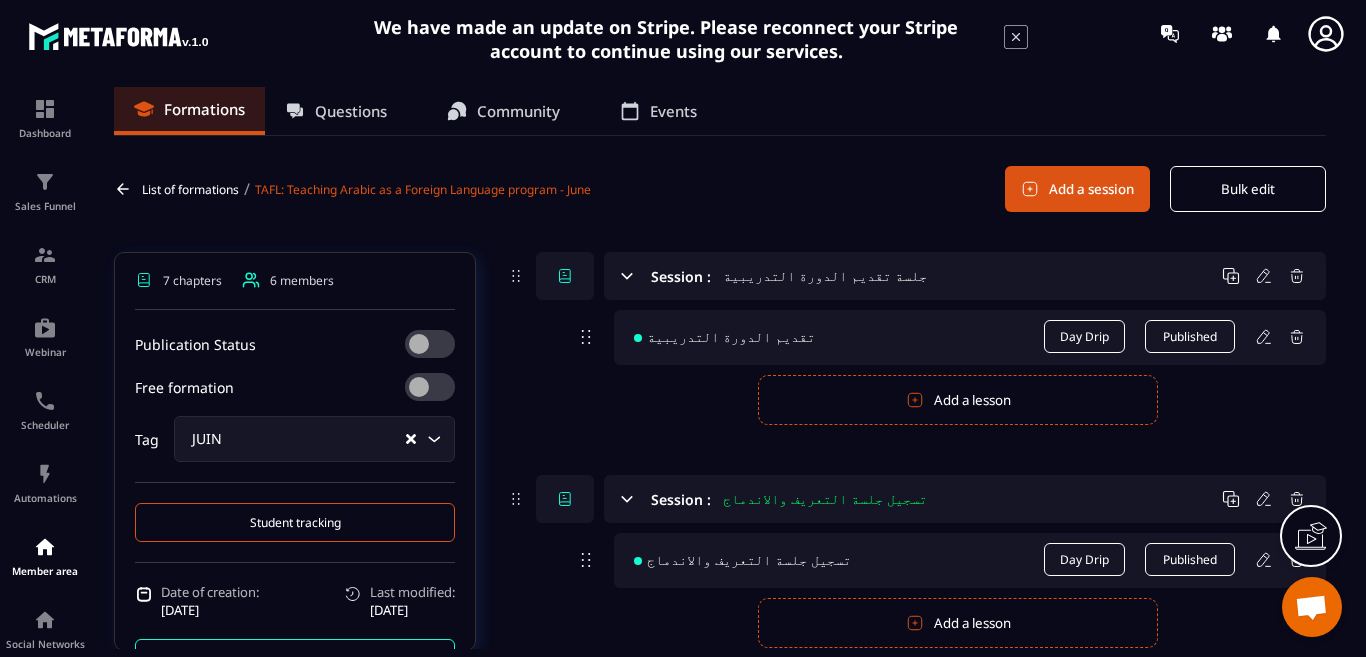 scroll, scrollTop: 504, scrollLeft: 0, axis: vertical 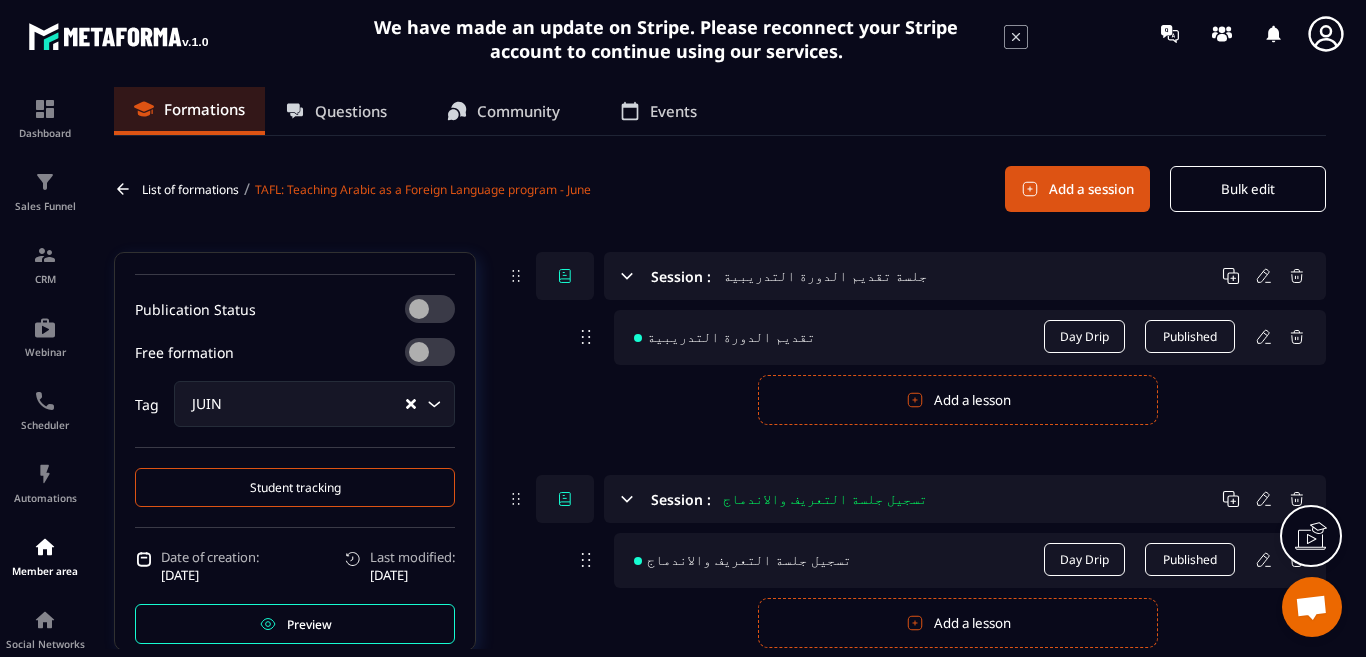 click on "Session : تسجيل جلسة التعريف والاندماج  تسجيل جلسة التعريف والاندماج Day Drip  Published Publish  Cancel  Add a lesson" at bounding box center (916, 561) 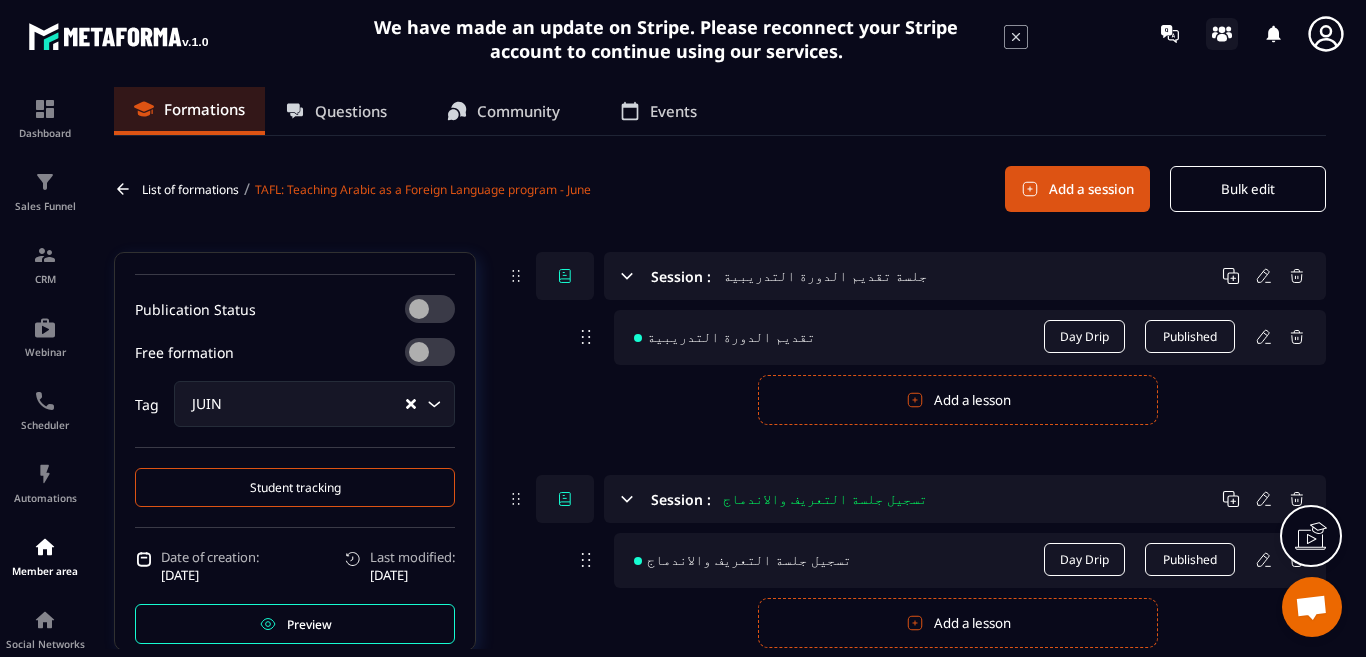 click 